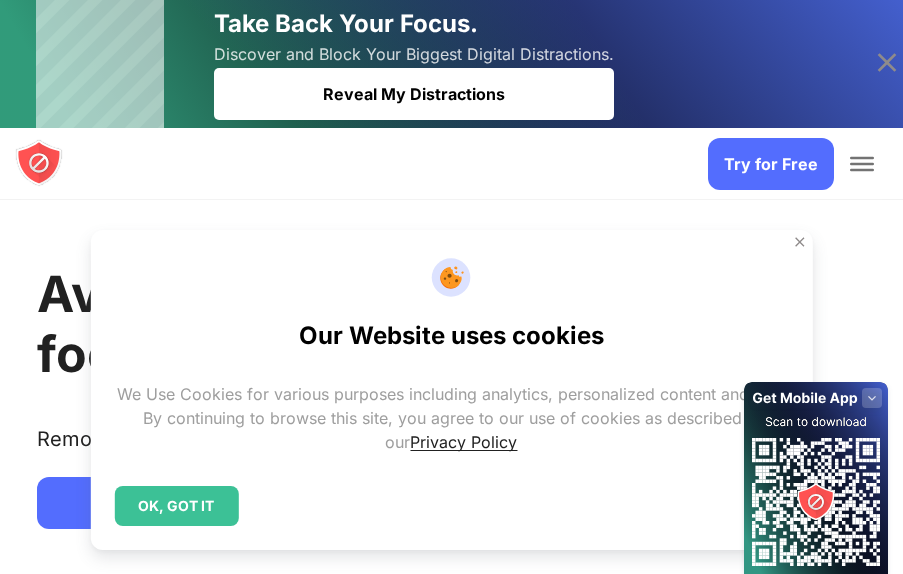 scroll, scrollTop: 0, scrollLeft: 0, axis: both 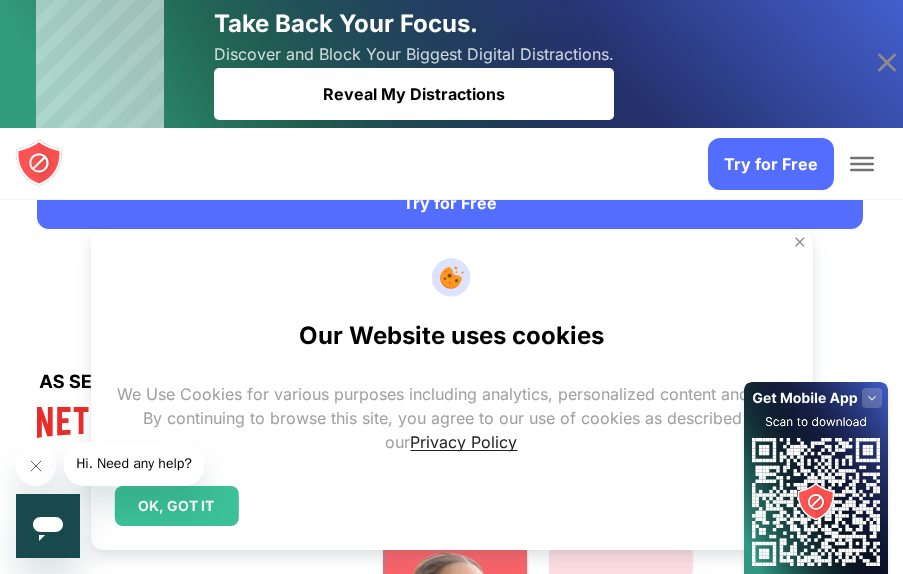 click at bounding box center (800, 242) 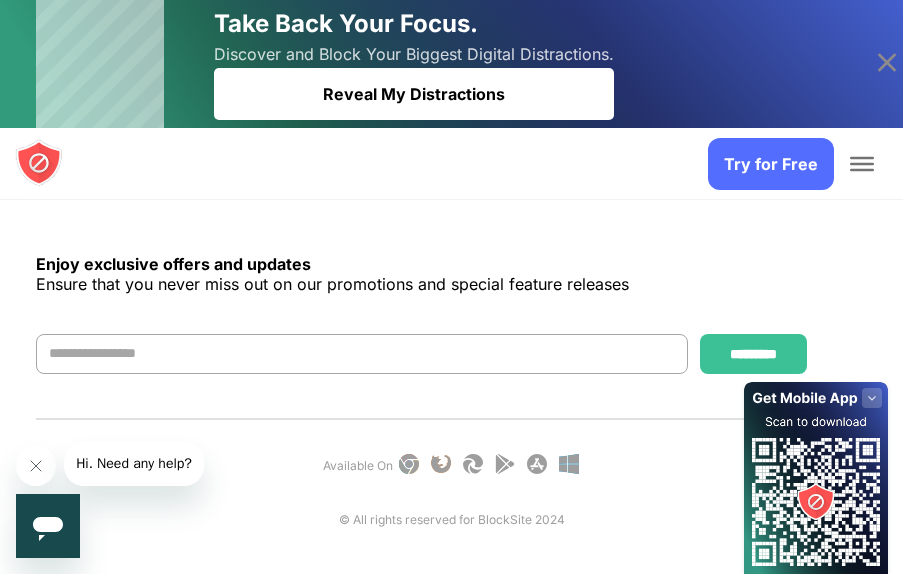 scroll, scrollTop: 5686, scrollLeft: 0, axis: vertical 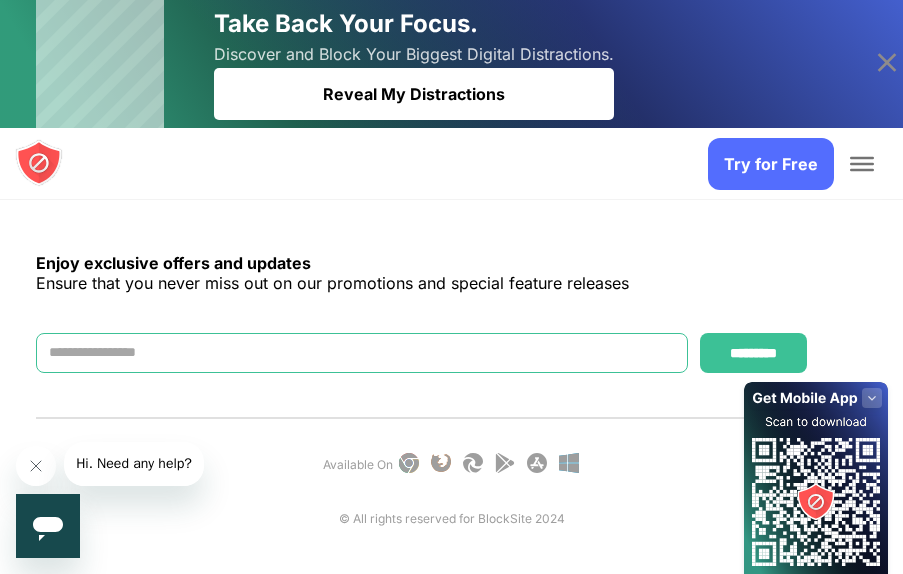 click at bounding box center [362, 353] 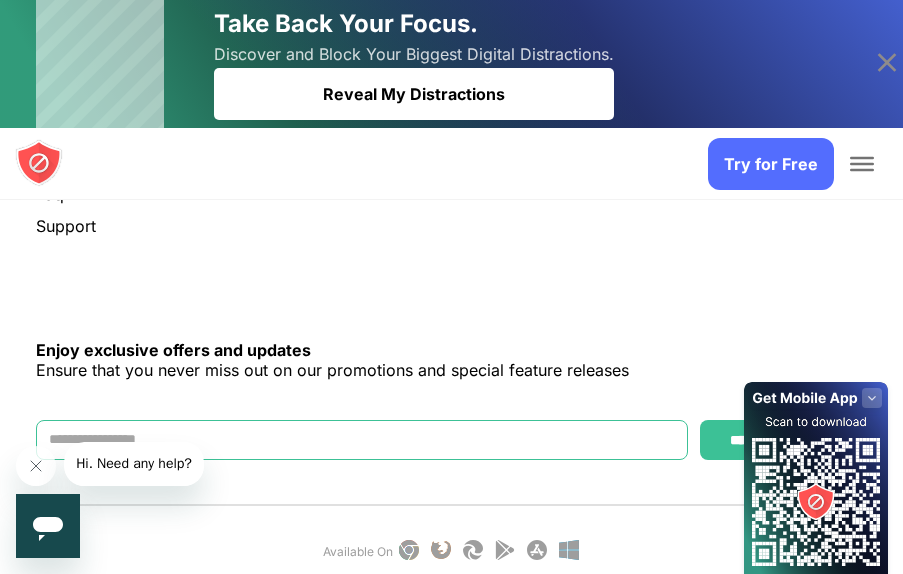 scroll, scrollTop: 6030, scrollLeft: 0, axis: vertical 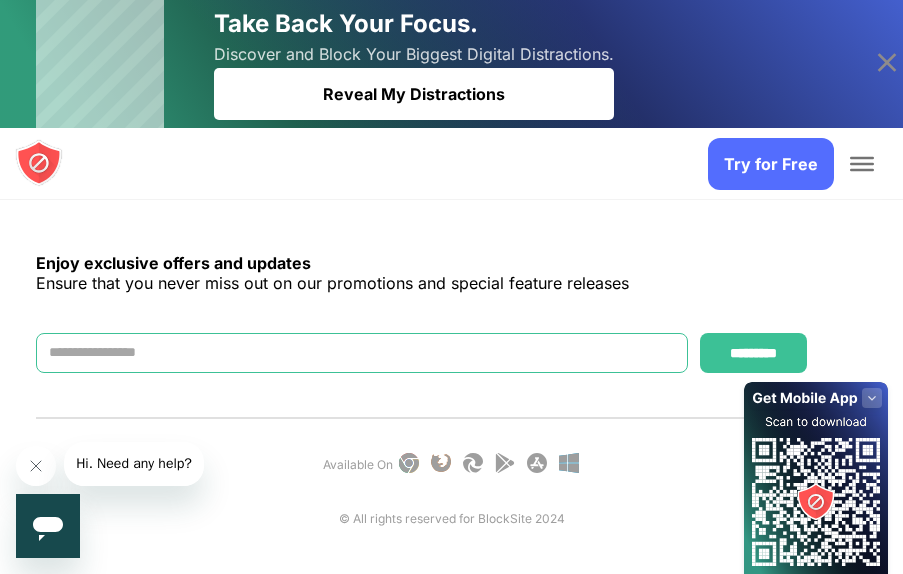 click at bounding box center [362, 353] 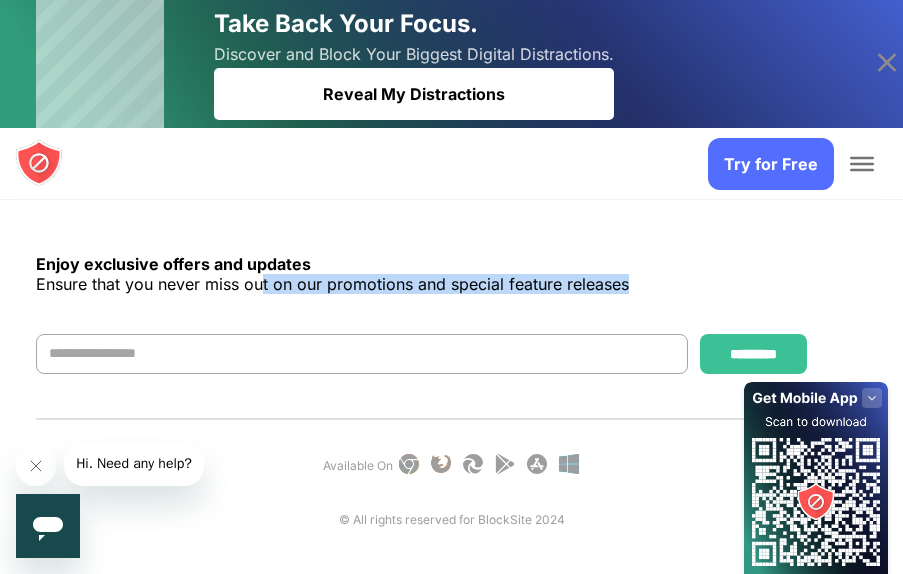 scroll, scrollTop: 5686, scrollLeft: 0, axis: vertical 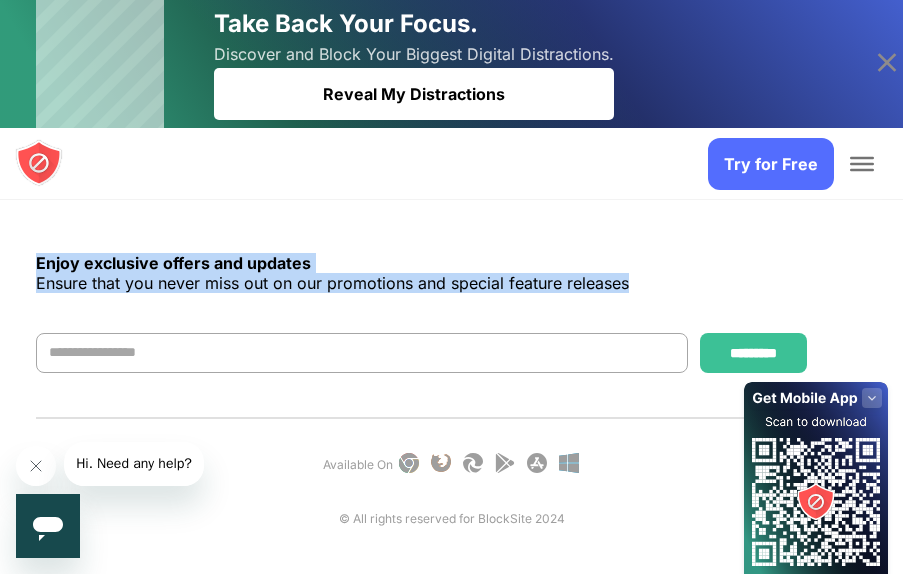 drag, startPoint x: 664, startPoint y: 310, endPoint x: 9, endPoint y: 249, distance: 657.83435 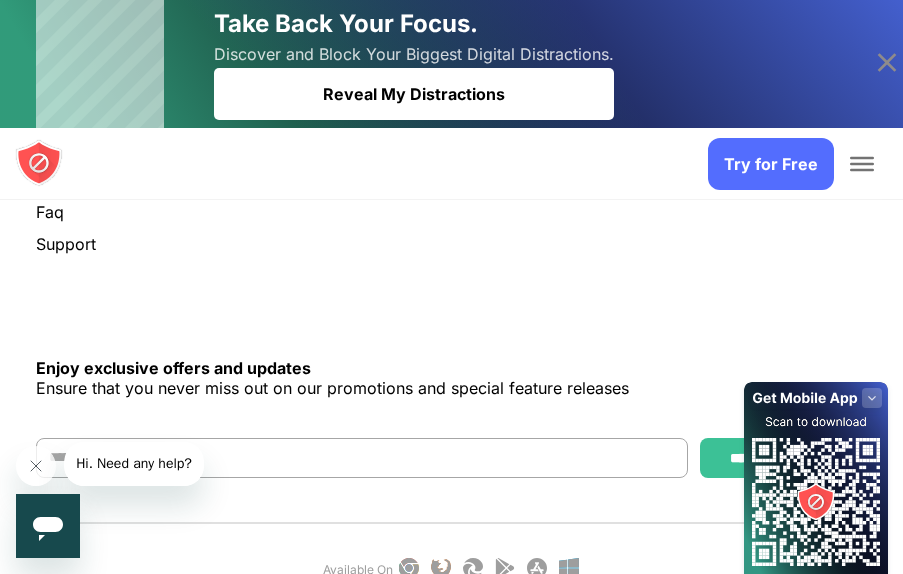 scroll, scrollTop: 5686, scrollLeft: 0, axis: vertical 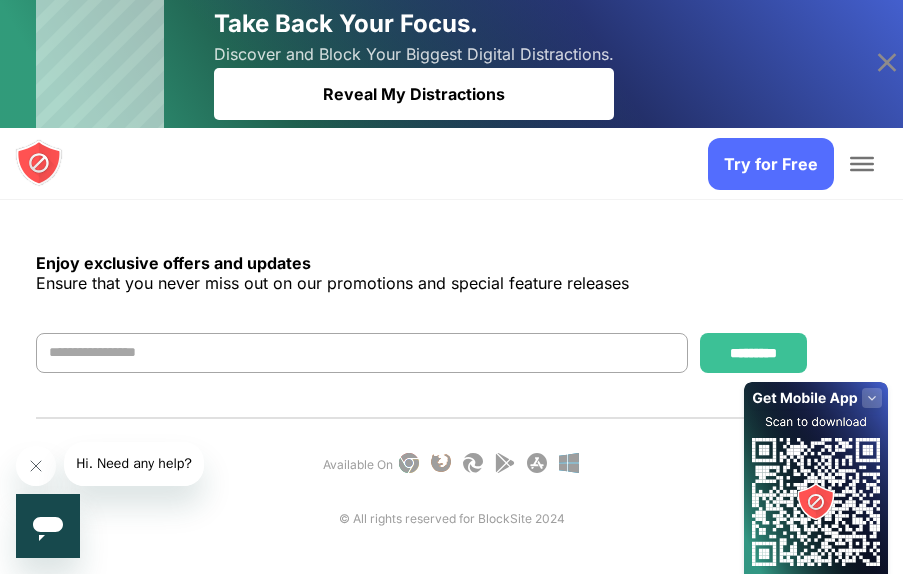 click 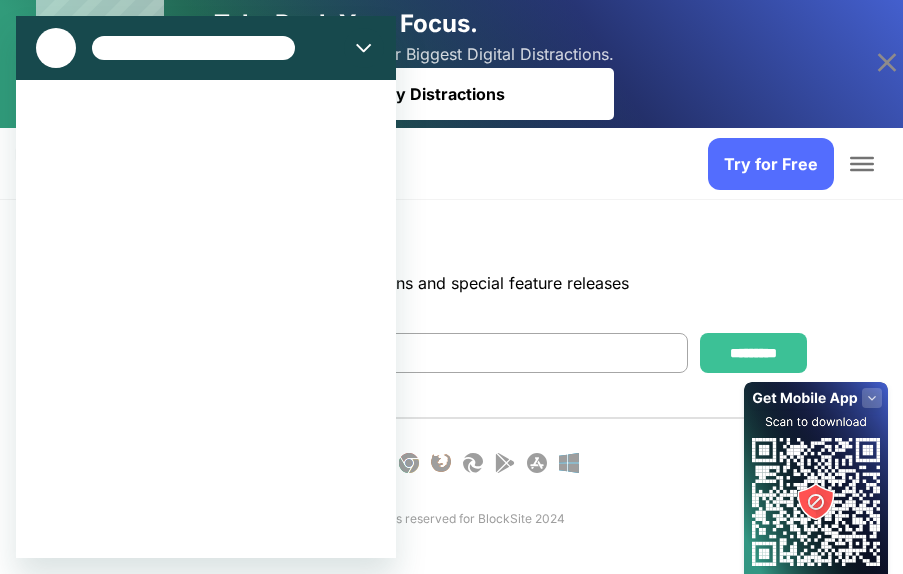 scroll, scrollTop: 0, scrollLeft: 0, axis: both 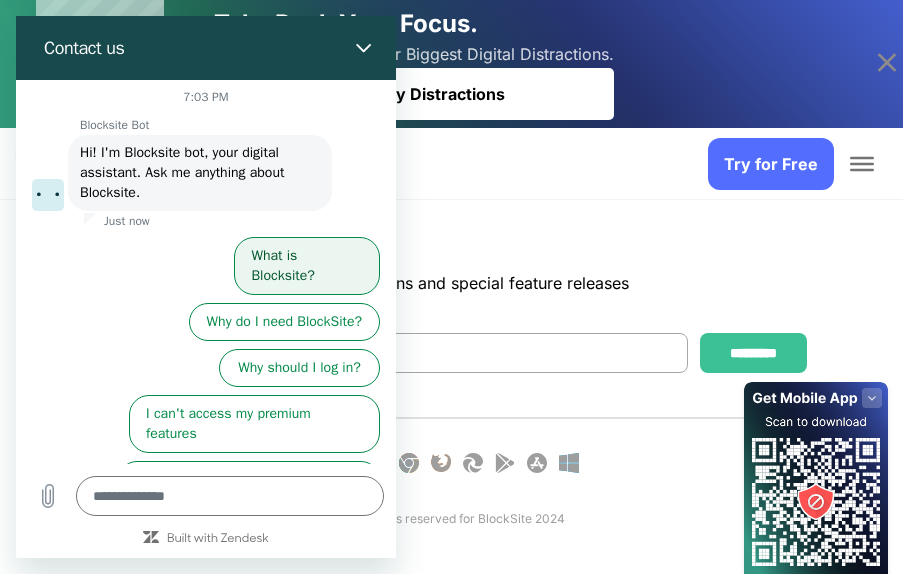 click on "What is Blocksite?" at bounding box center [307, 266] 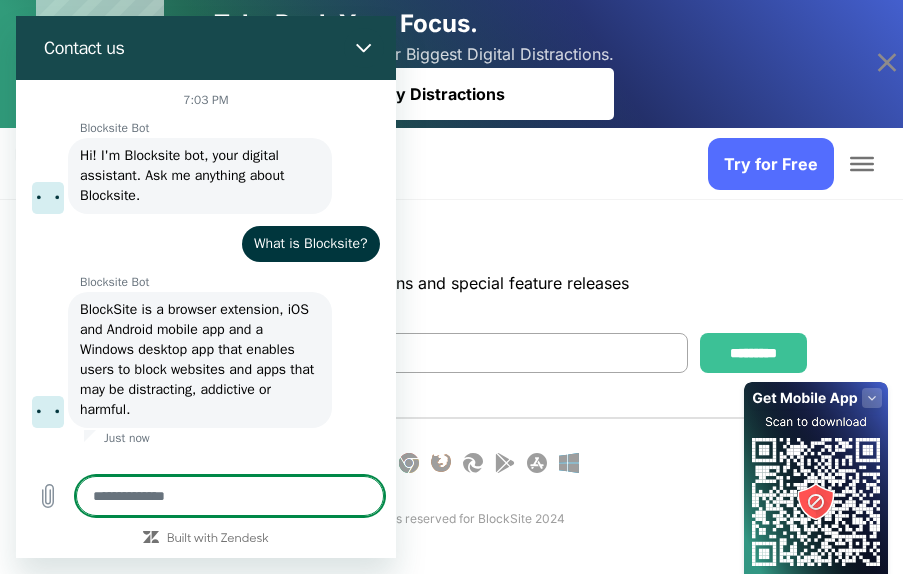 scroll, scrollTop: 33, scrollLeft: 0, axis: vertical 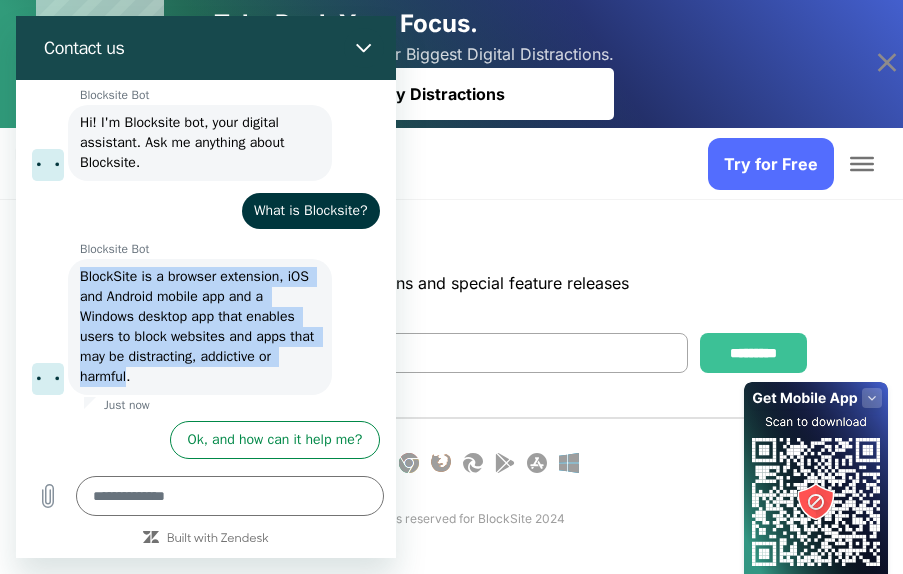 drag, startPoint x: 129, startPoint y: 373, endPoint x: 79, endPoint y: 273, distance: 111.8034 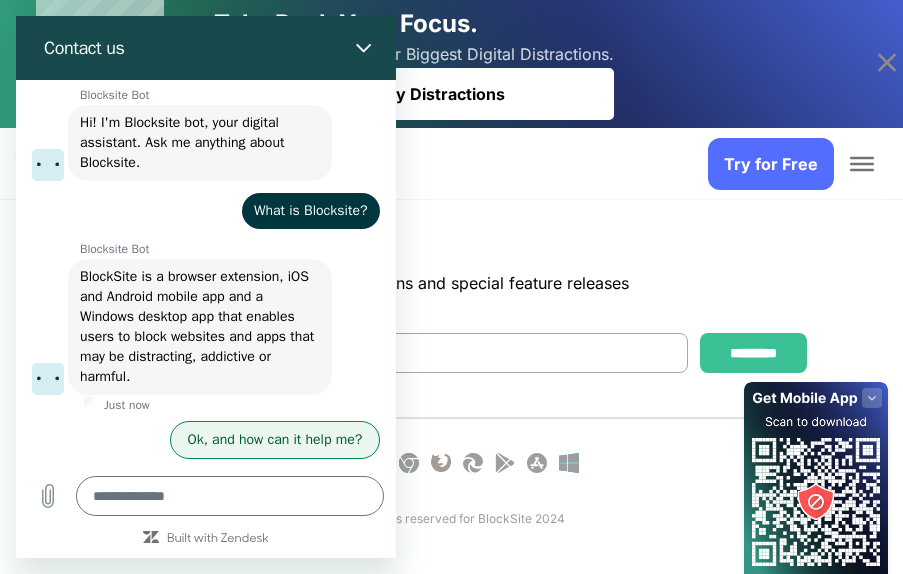 click on "Ok, and how can it help me?" at bounding box center (275, 440) 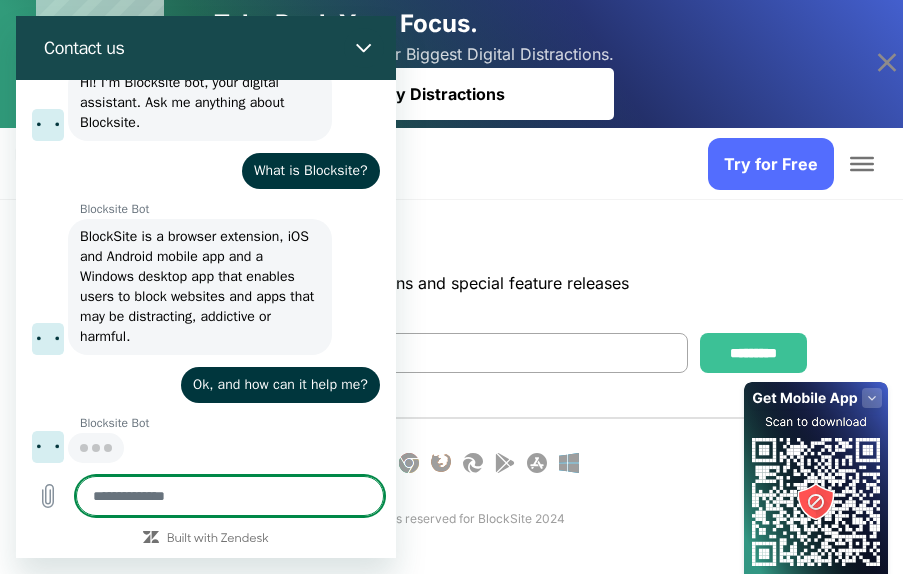 scroll, scrollTop: 73, scrollLeft: 0, axis: vertical 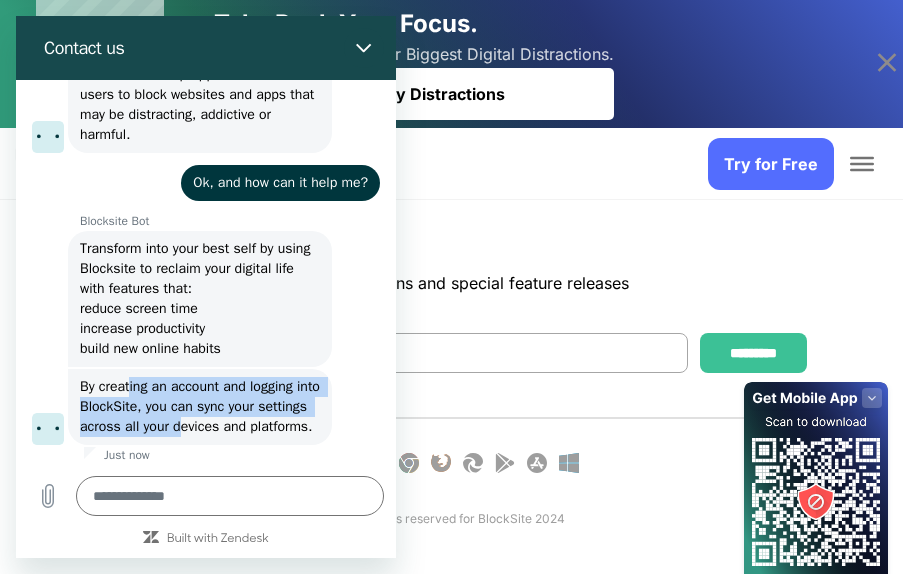 drag, startPoint x: 235, startPoint y: 426, endPoint x: 132, endPoint y: 347, distance: 129.80756 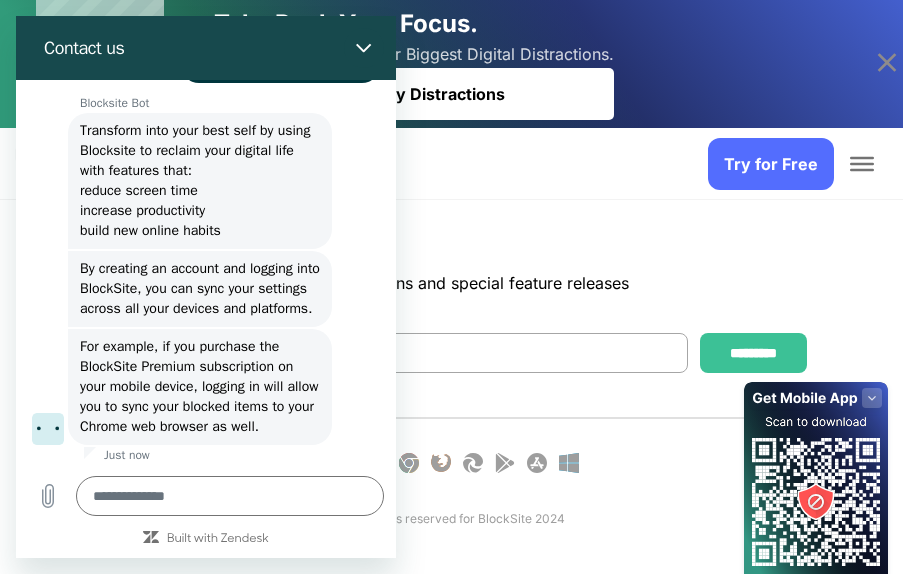 click on "Blocksite Bot says:  For example, if you purchase the BlockSite Premium subscription on your mobile device, logging in will allow you to sync your blocked items to your Chrome web browser as well." 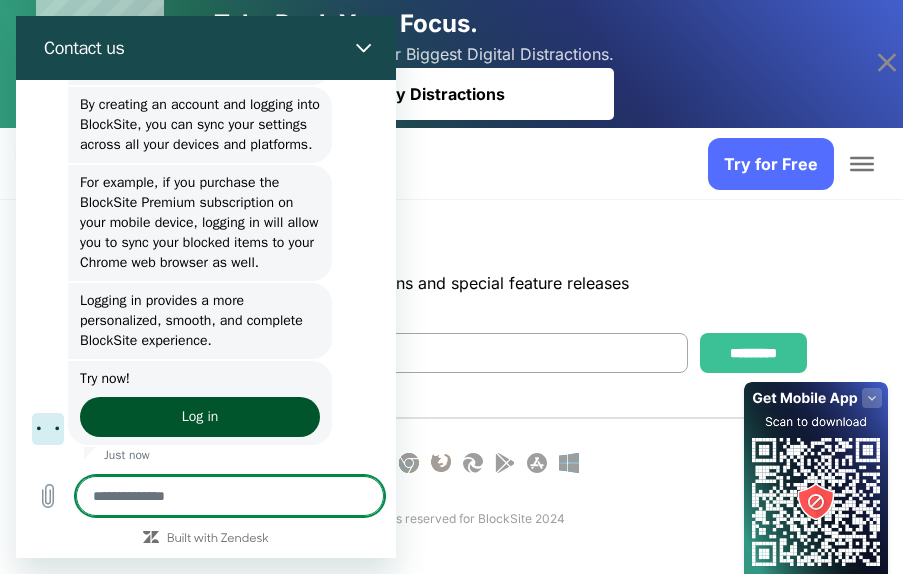 scroll, scrollTop: 601, scrollLeft: 0, axis: vertical 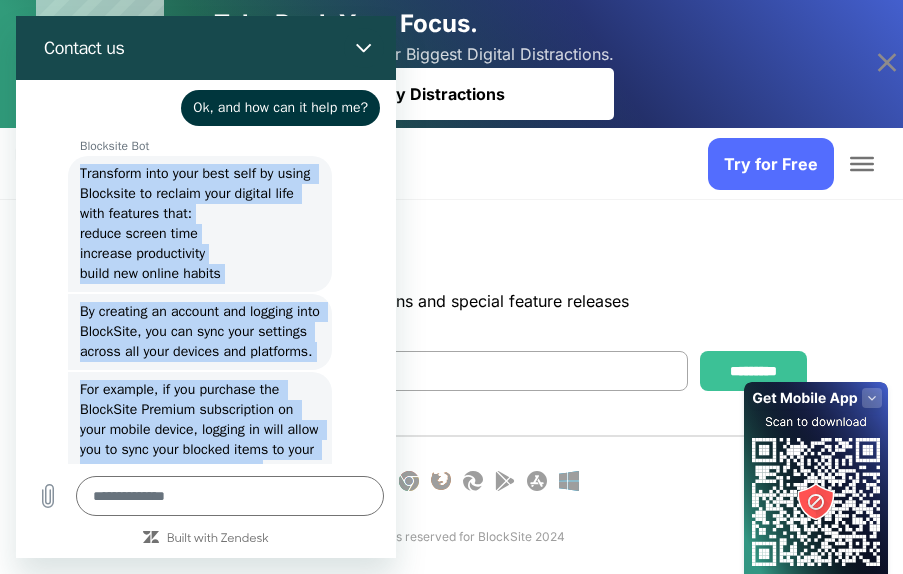 copy on "Transform into your best self by using Blocksite to reclaim your digital life with features that:
reduce screen time
increase productivity
build new online habits Just now Blocksite Bot says:  By creating an account and logging into BlockSite, you can sync your settings across all your devices and platforms. Just now Blocksite Bot says:  For example, if you purchase the BlockSite Premium subscription on your mobile device, logging in will allow you to sync your blocked items to your Chrome web browser as well. Just now Blocksite Bot says:  Logging in provides a more personalized, smooth, and complete BlockSite experience." 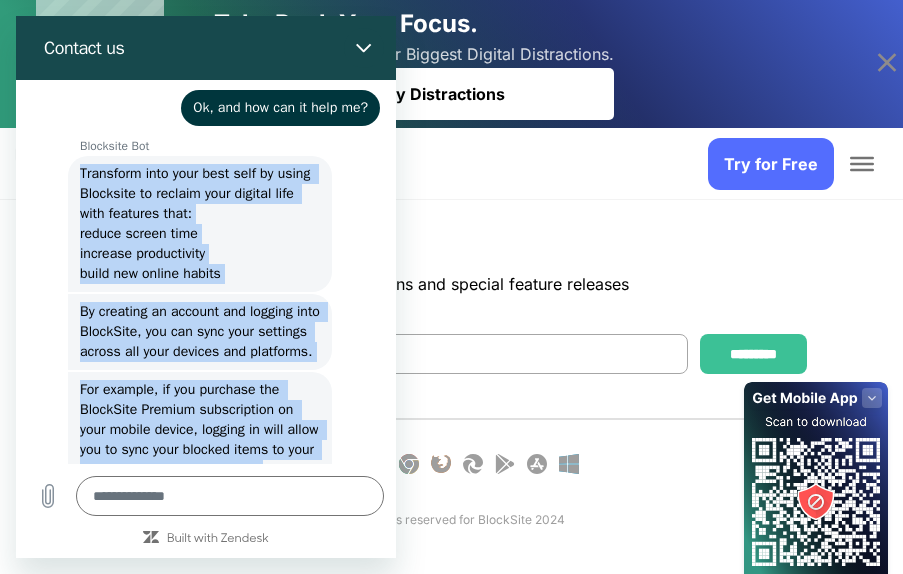 scroll, scrollTop: 5686, scrollLeft: 0, axis: vertical 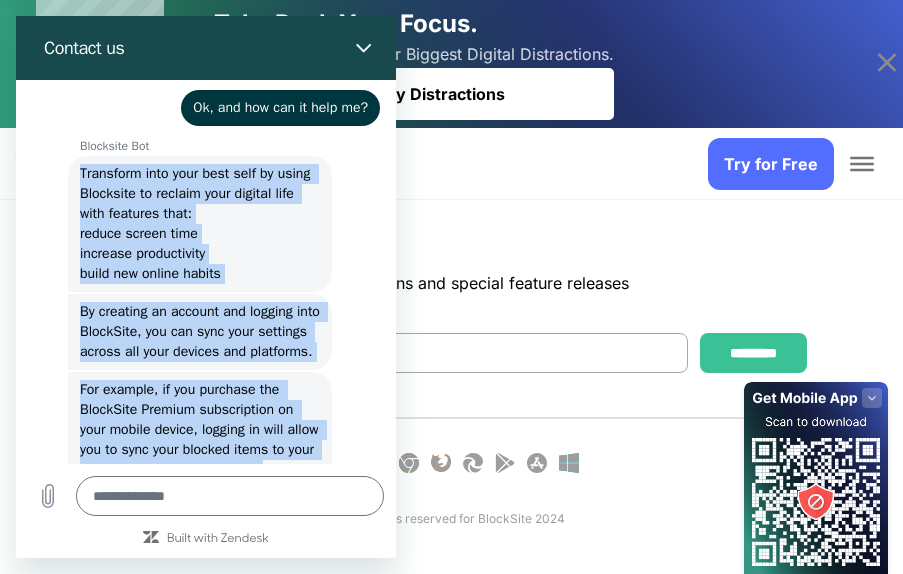 drag, startPoint x: 265, startPoint y: 349, endPoint x: 69, endPoint y: 167, distance: 267.46964 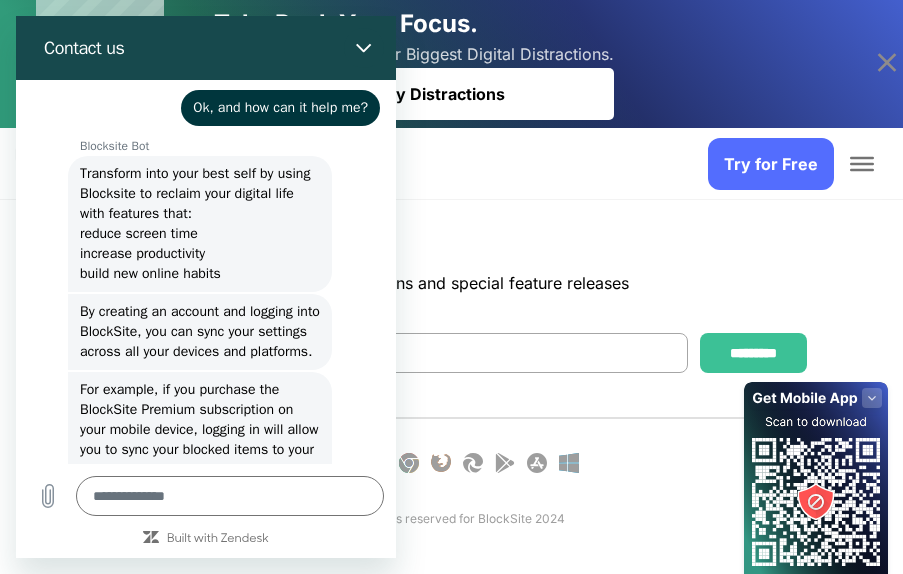 click on "Blocksite Bot" at bounding box center [238, 146] 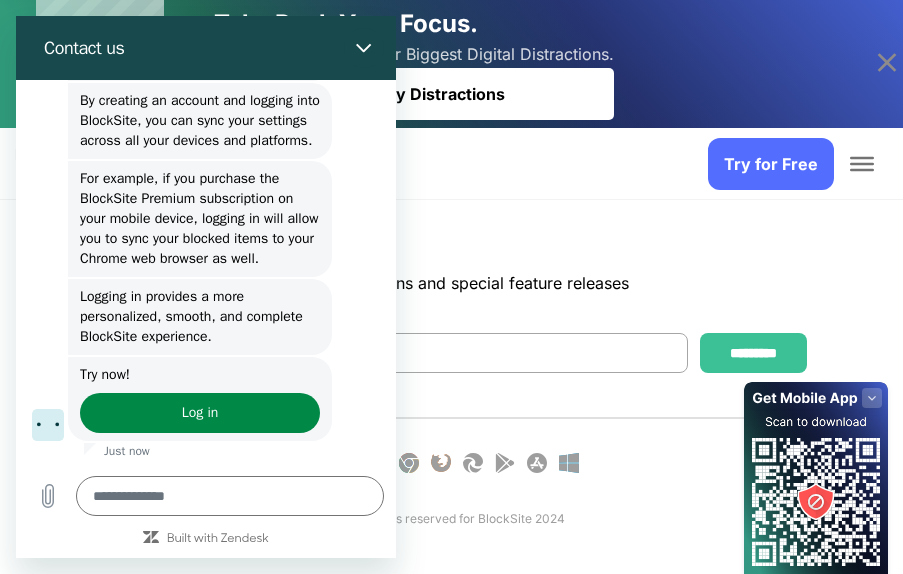 scroll, scrollTop: 601, scrollLeft: 0, axis: vertical 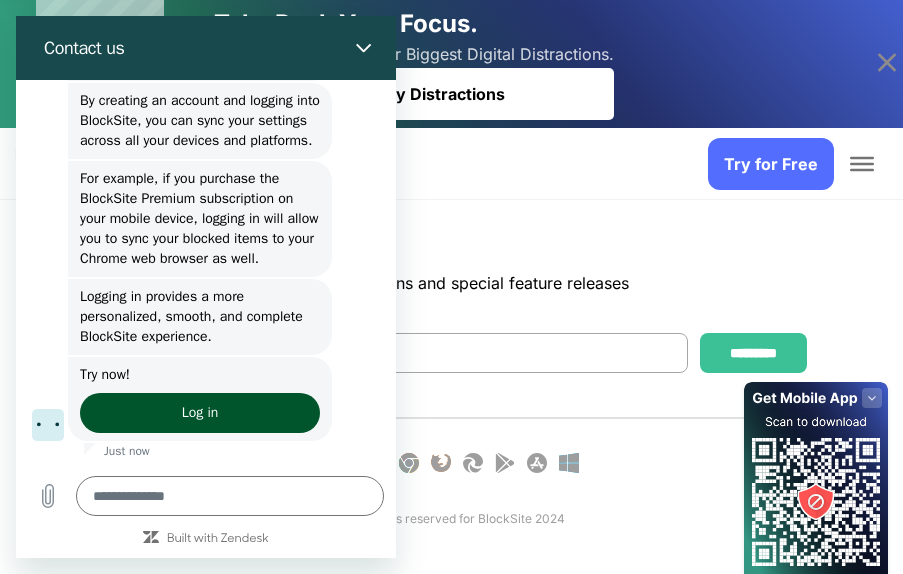 click on "Log in" at bounding box center (200, 413) 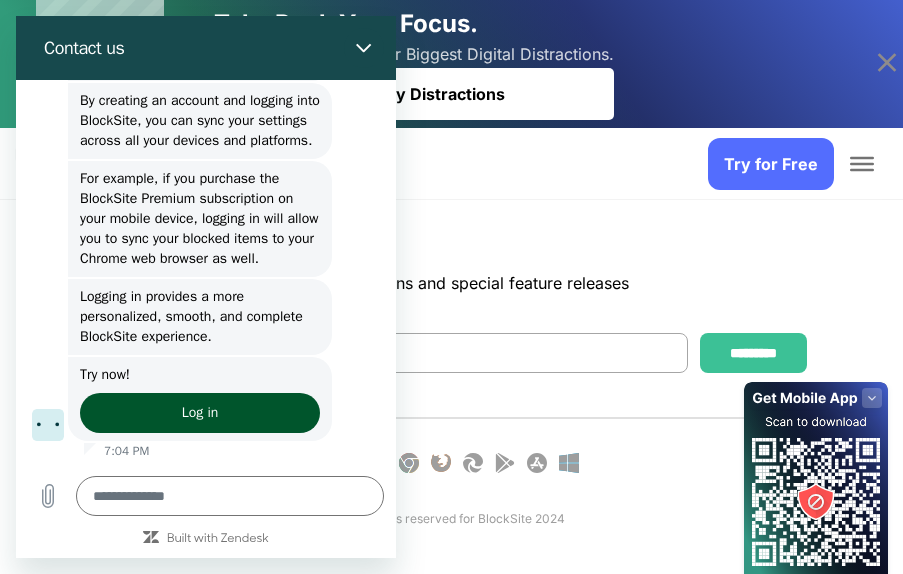 type on "*" 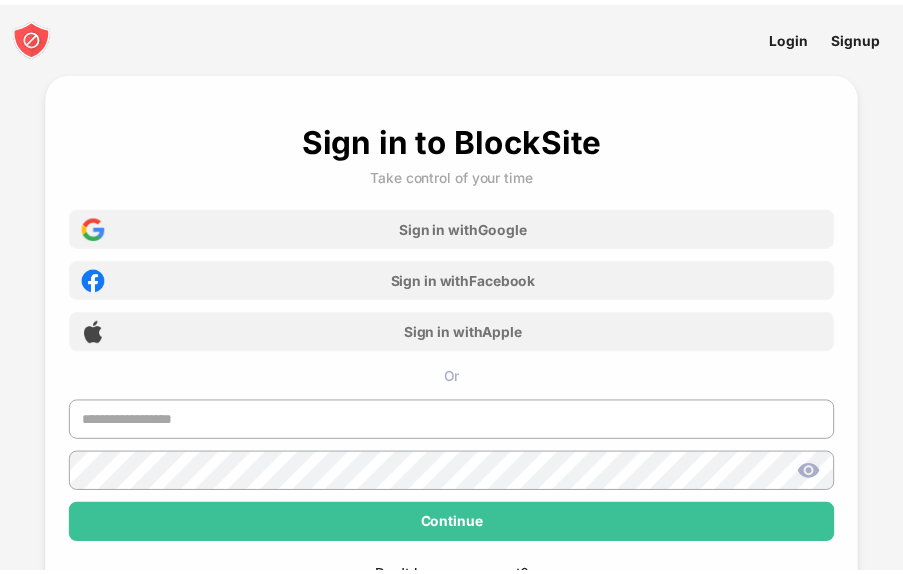 scroll, scrollTop: 0, scrollLeft: 0, axis: both 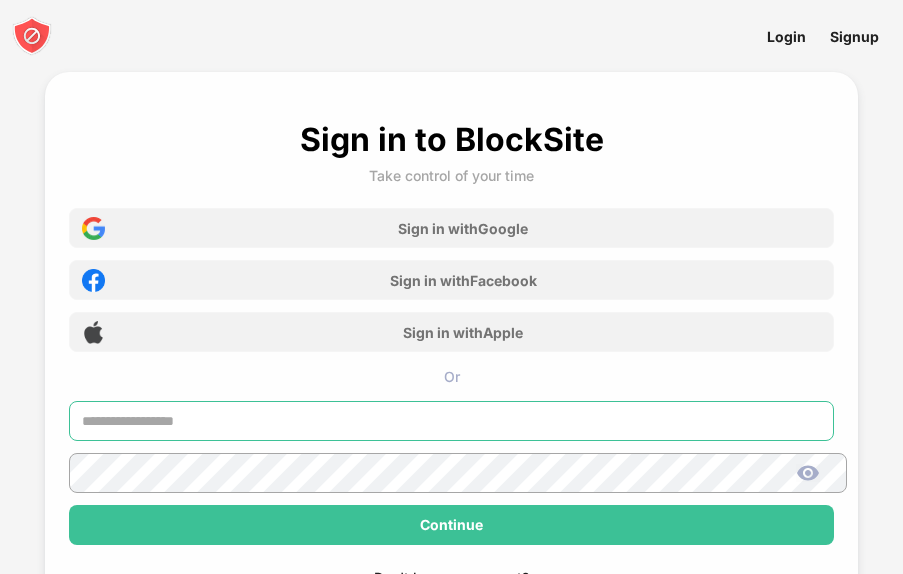 click at bounding box center [451, 421] 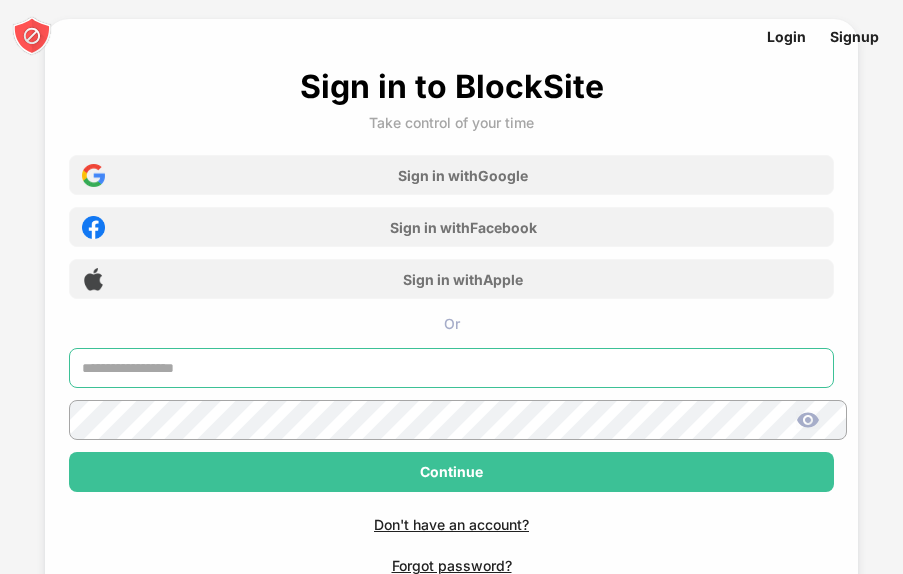 scroll, scrollTop: 100, scrollLeft: 0, axis: vertical 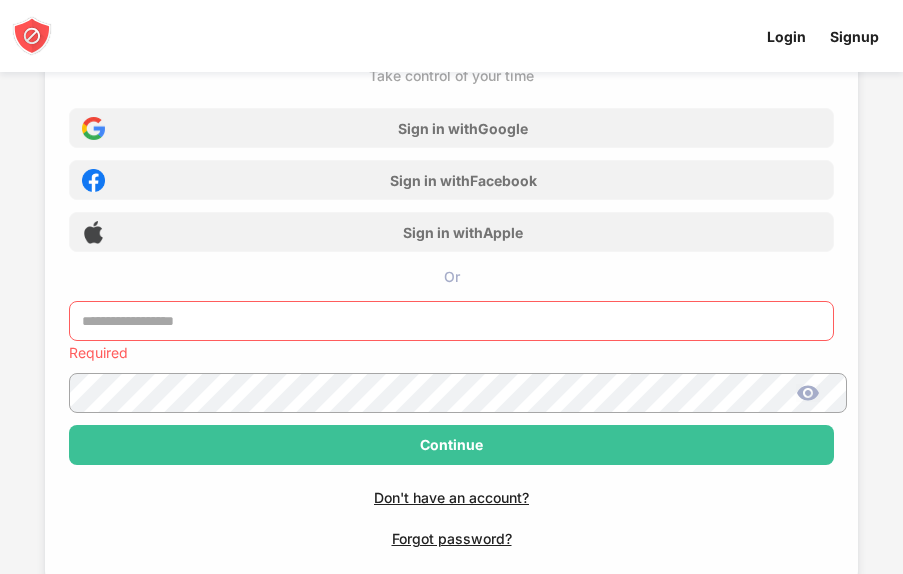 click at bounding box center [451, 321] 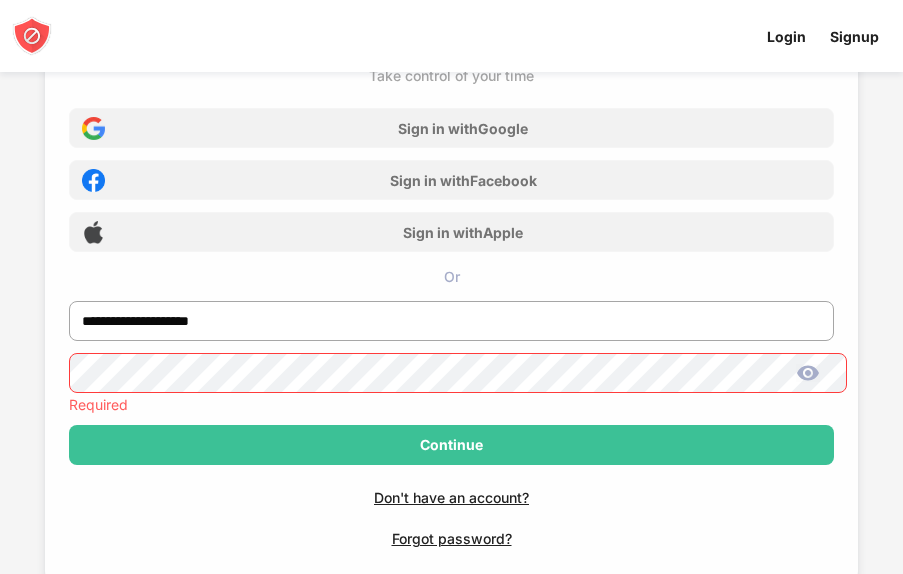 click at bounding box center [808, 373] 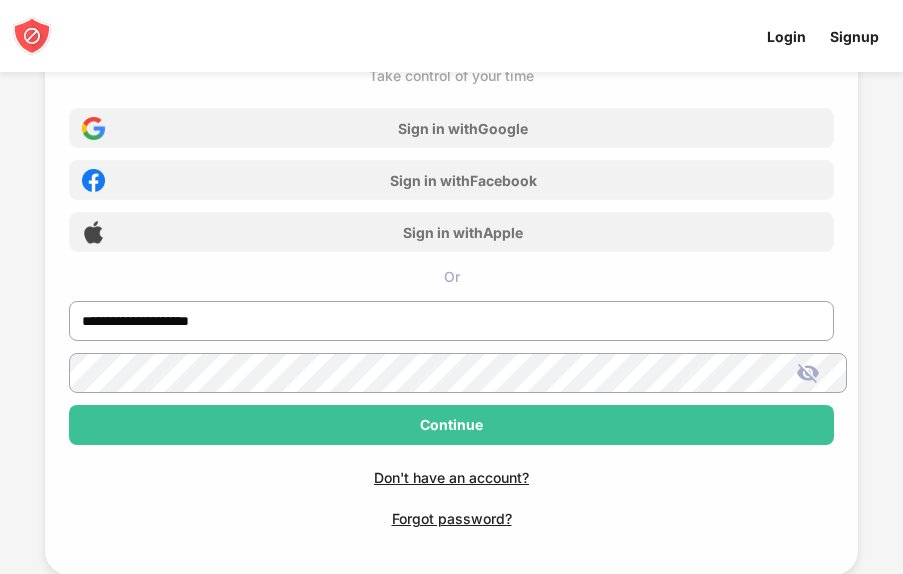 click at bounding box center [808, 373] 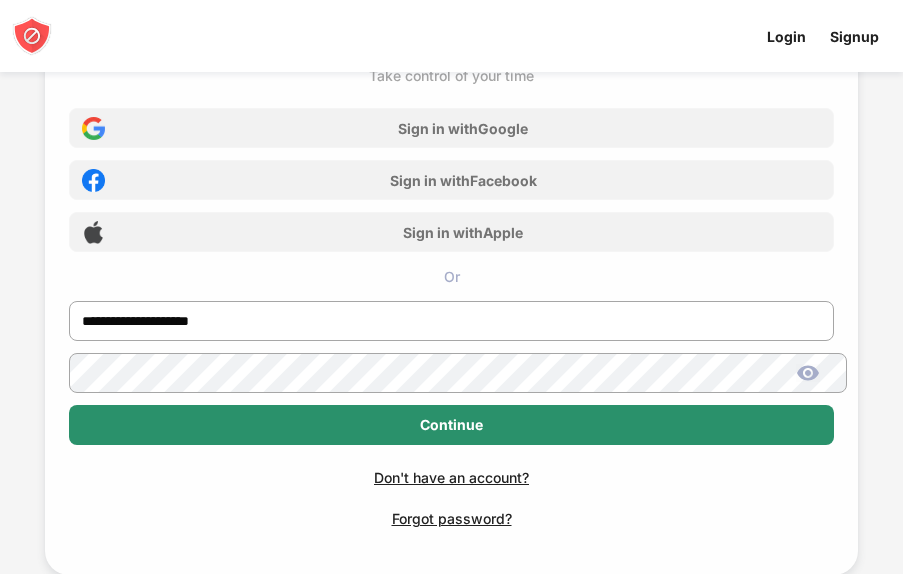 click on "Continue" at bounding box center (451, 425) 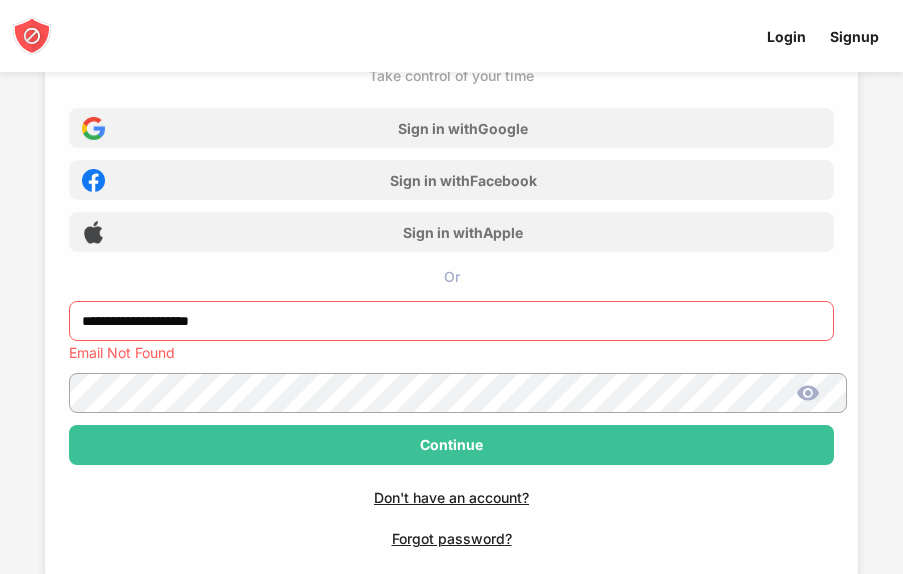 click on "**********" at bounding box center [451, 321] 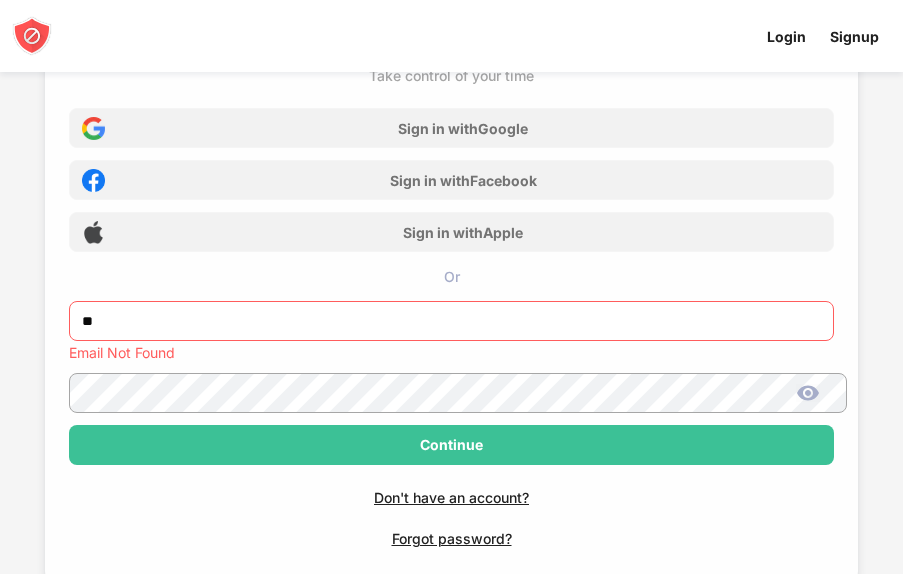 type on "*" 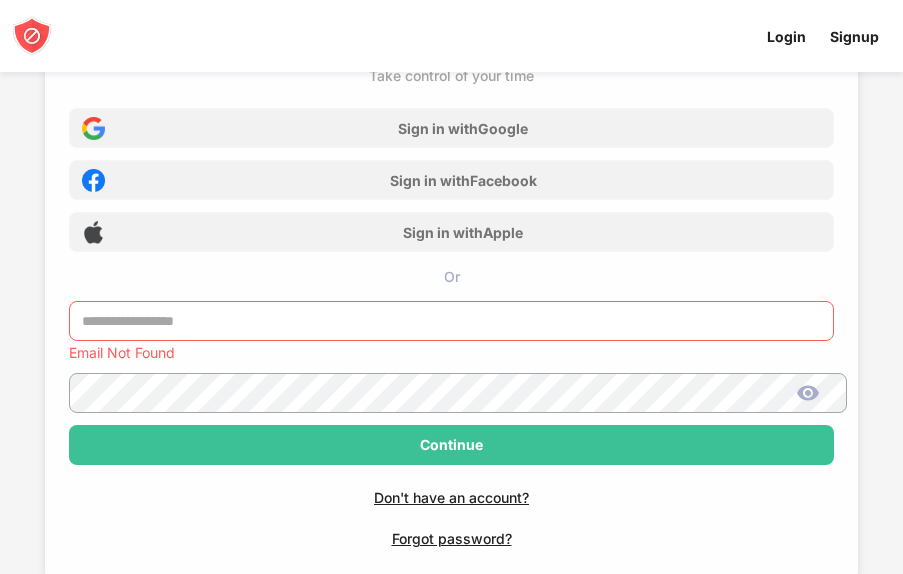 paste on "**********" 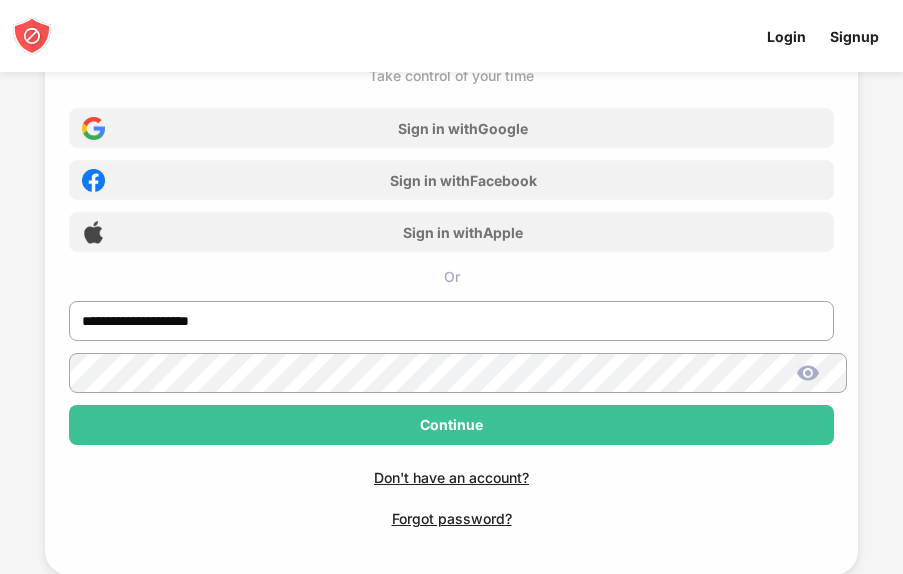 click at bounding box center (451, 379) 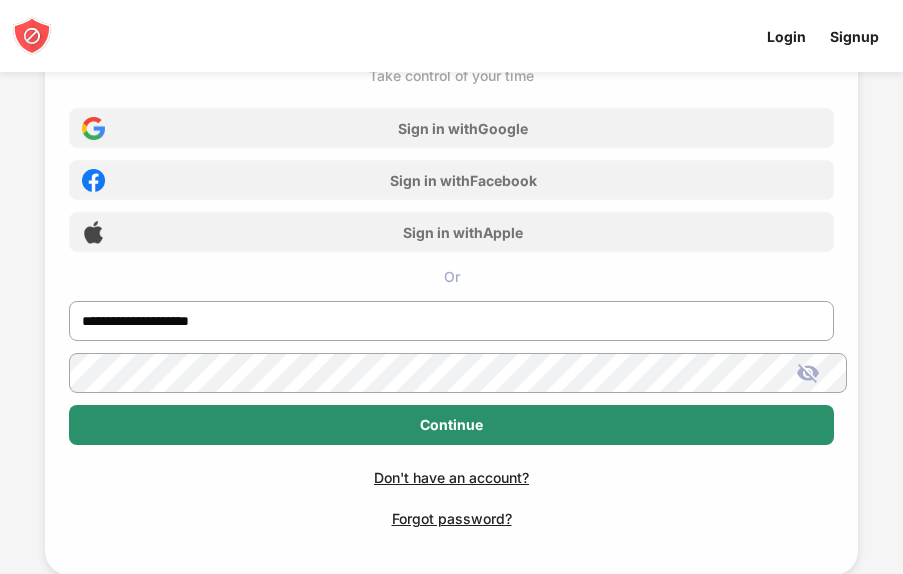 click on "Continue" at bounding box center (451, 425) 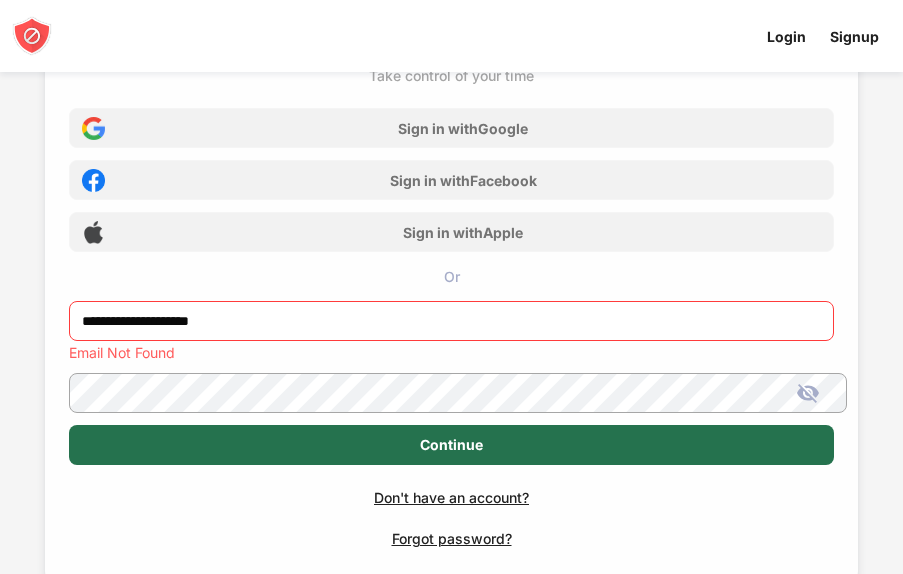 click on "Continue" at bounding box center [451, 445] 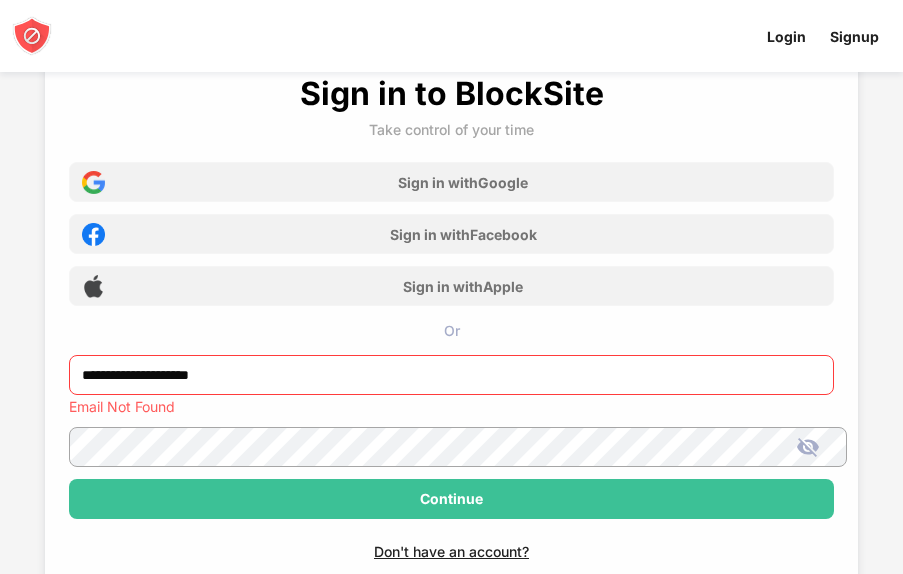scroll, scrollTop: 0, scrollLeft: 0, axis: both 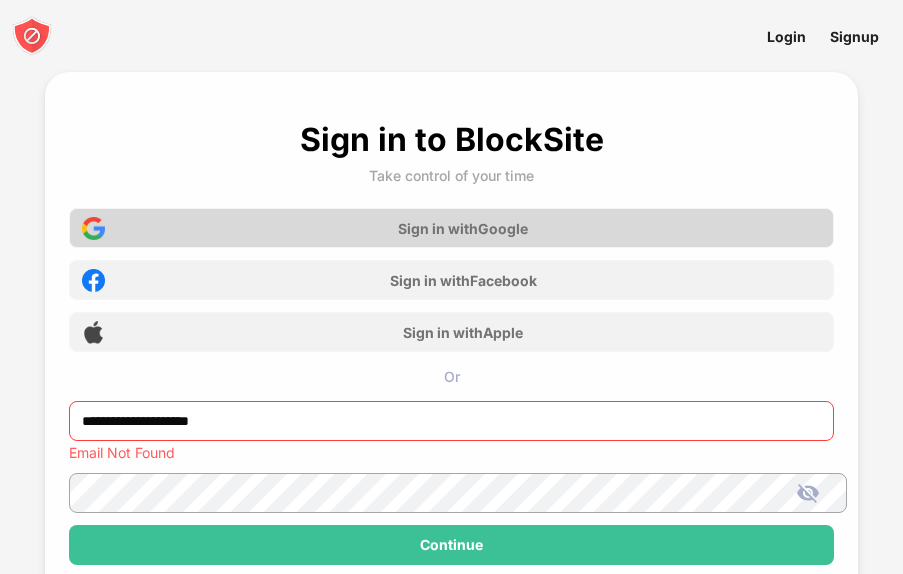 click on "Sign in with  Google" at bounding box center (463, 228) 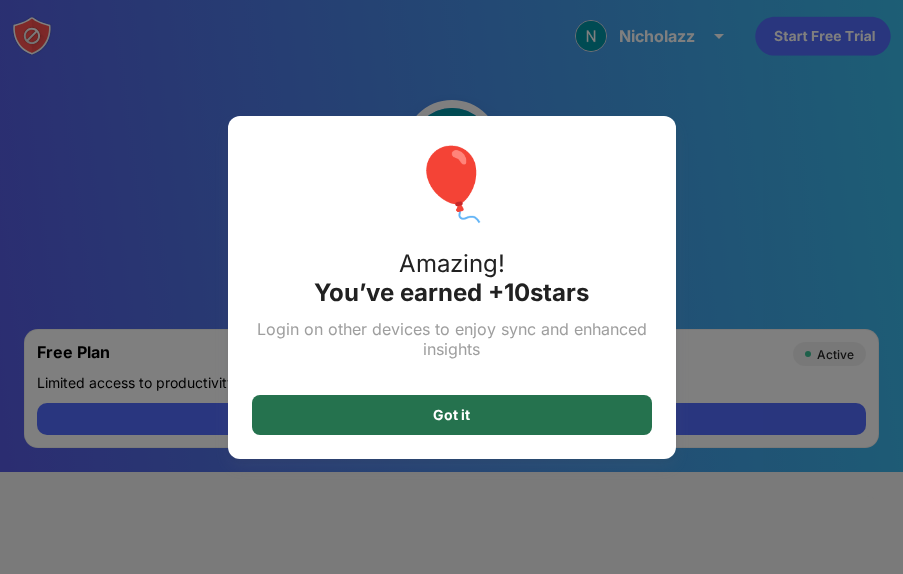 click on "Got it" at bounding box center [452, 415] 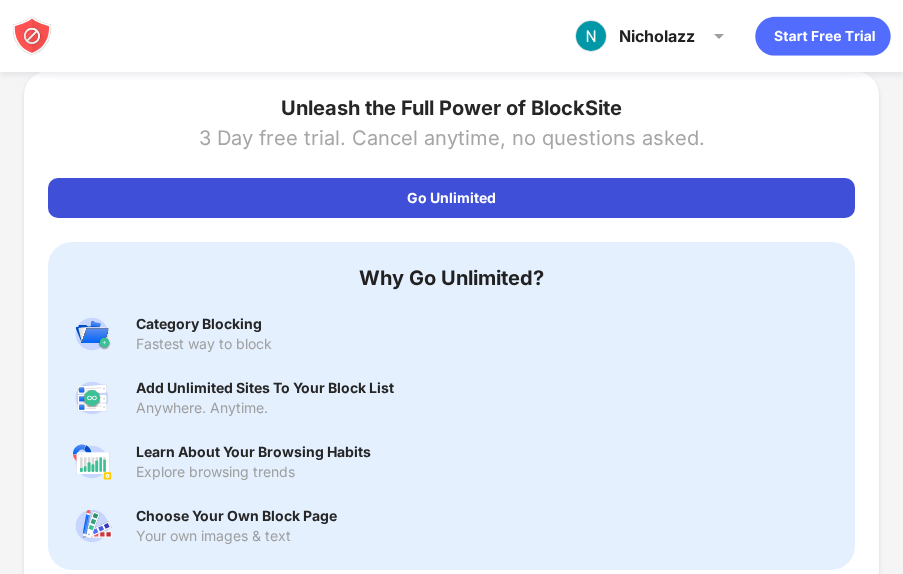 scroll, scrollTop: 1807, scrollLeft: 0, axis: vertical 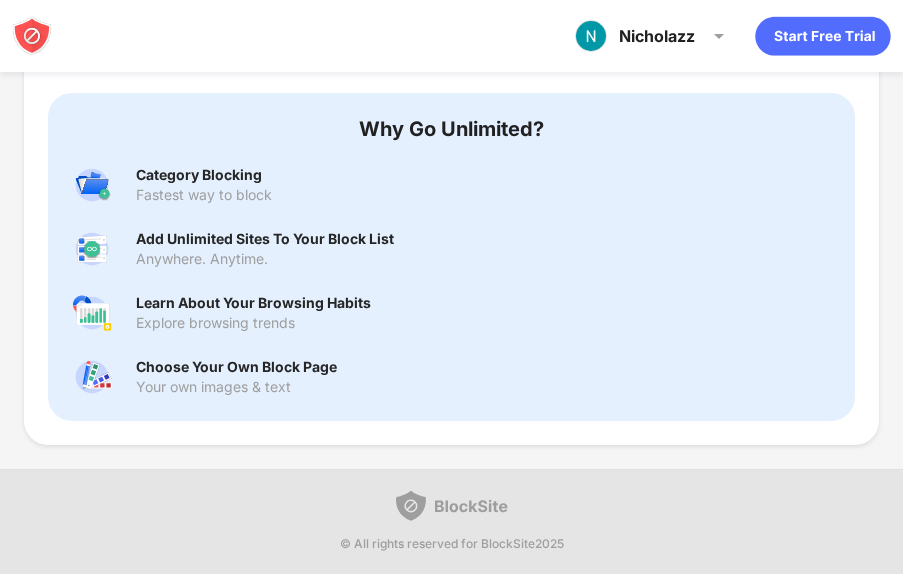 drag, startPoint x: 310, startPoint y: 163, endPoint x: 143, endPoint y: 175, distance: 167.43059 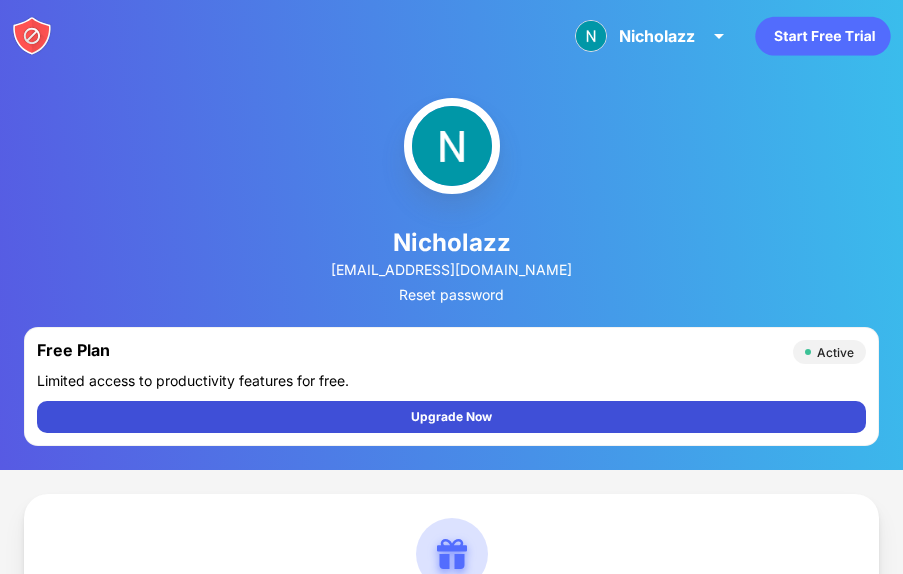 scroll, scrollTop: 0, scrollLeft: 0, axis: both 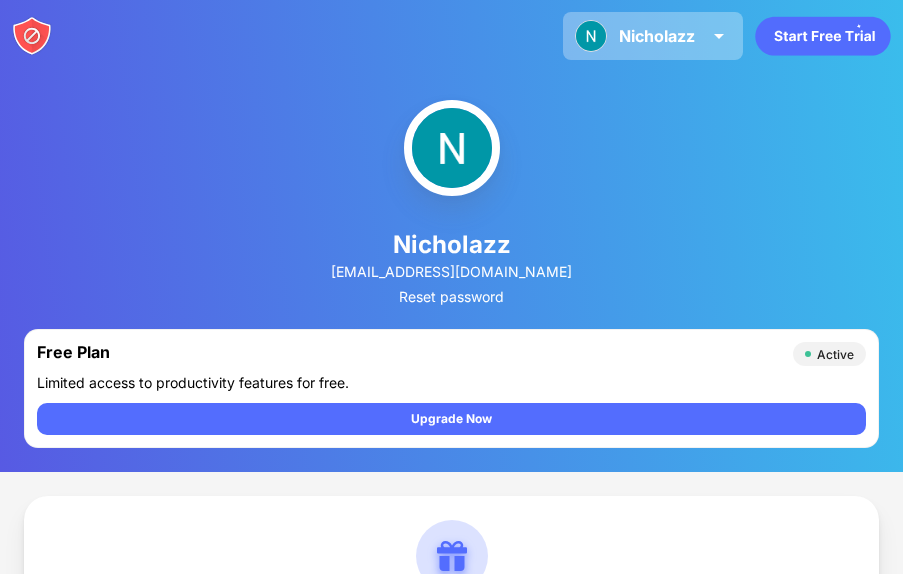click at bounding box center (719, 36) 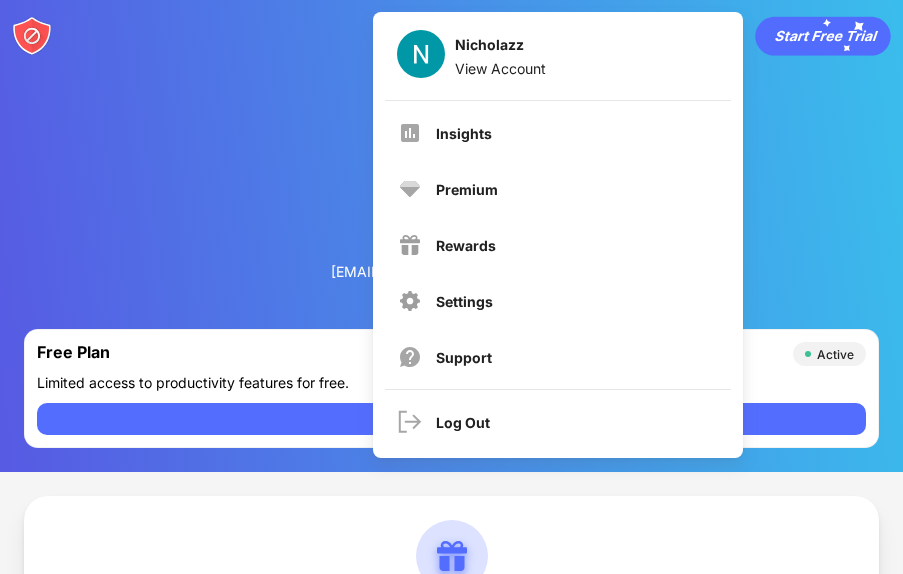 click on "Settings" at bounding box center (464, 301) 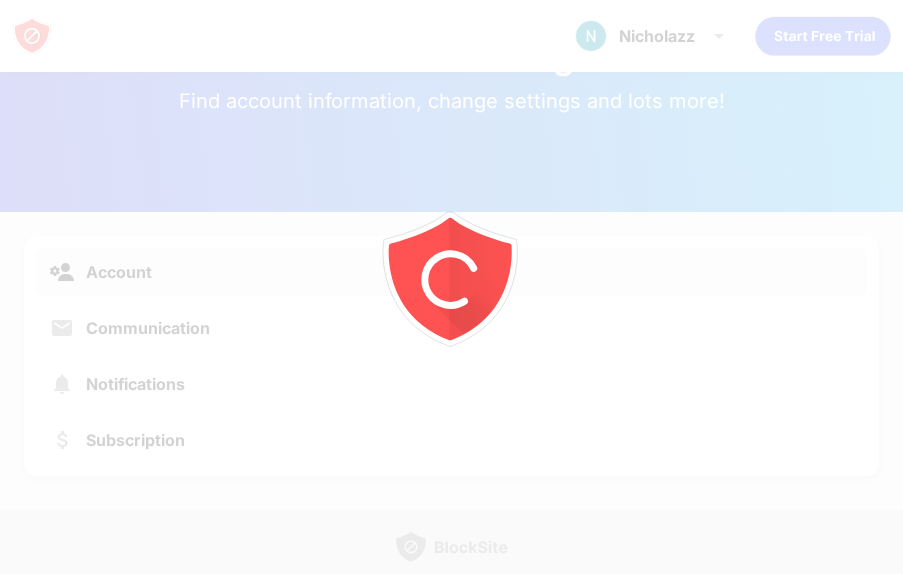 scroll, scrollTop: 100, scrollLeft: 0, axis: vertical 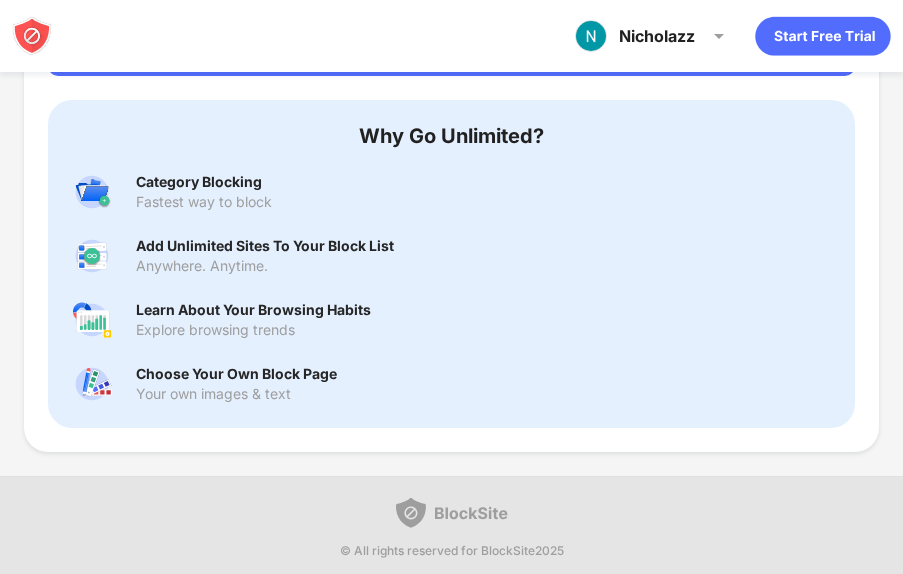 click at bounding box center [92, 384] 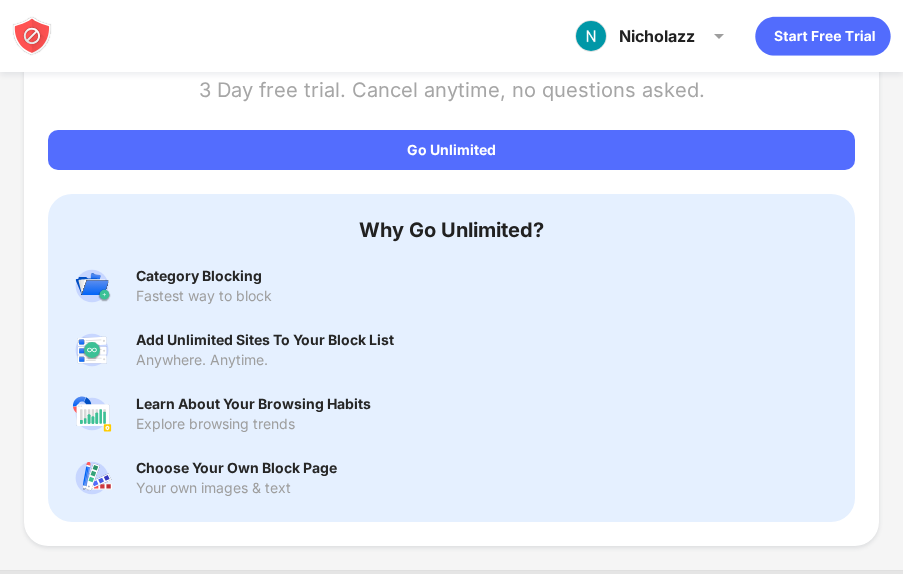scroll, scrollTop: 1807, scrollLeft: 0, axis: vertical 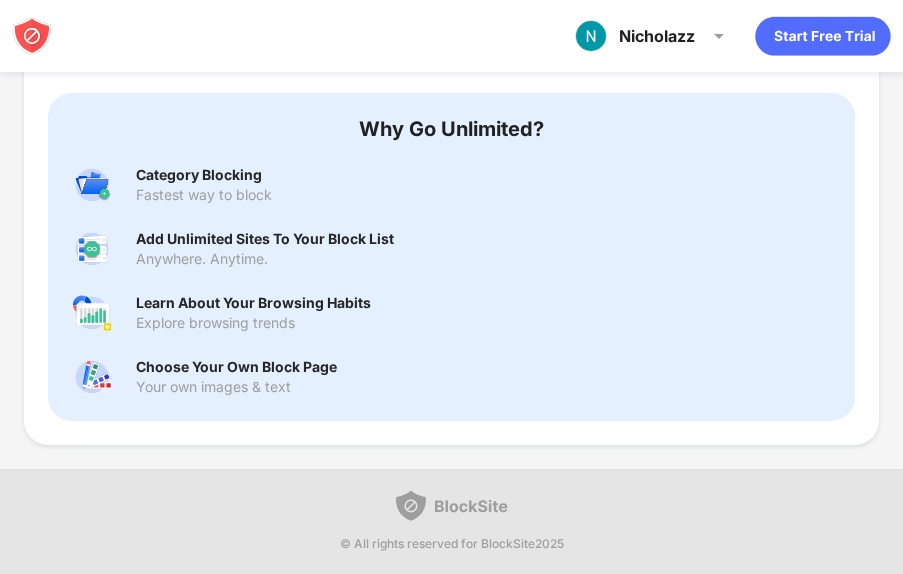 click on "Choose Your Own Block Page" at bounding box center (236, 367) 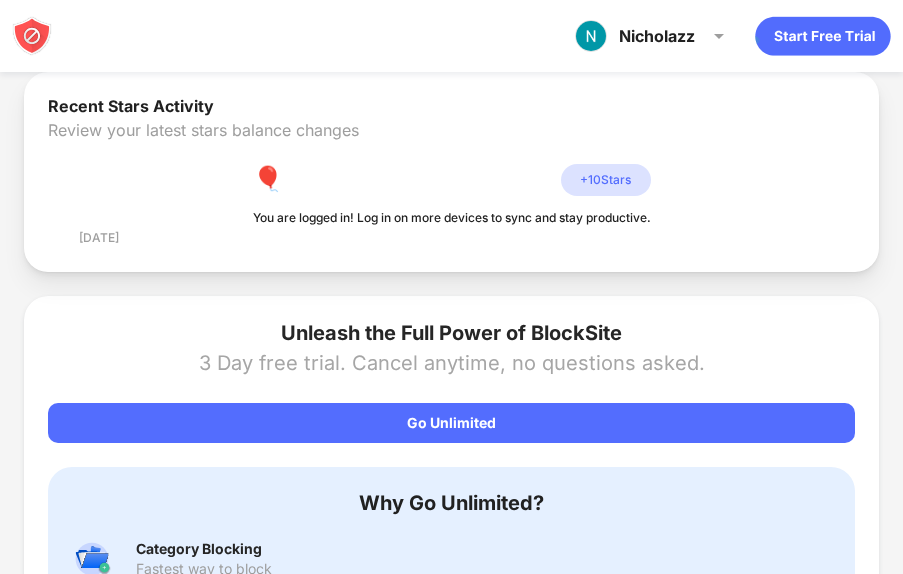 scroll, scrollTop: 1507, scrollLeft: 0, axis: vertical 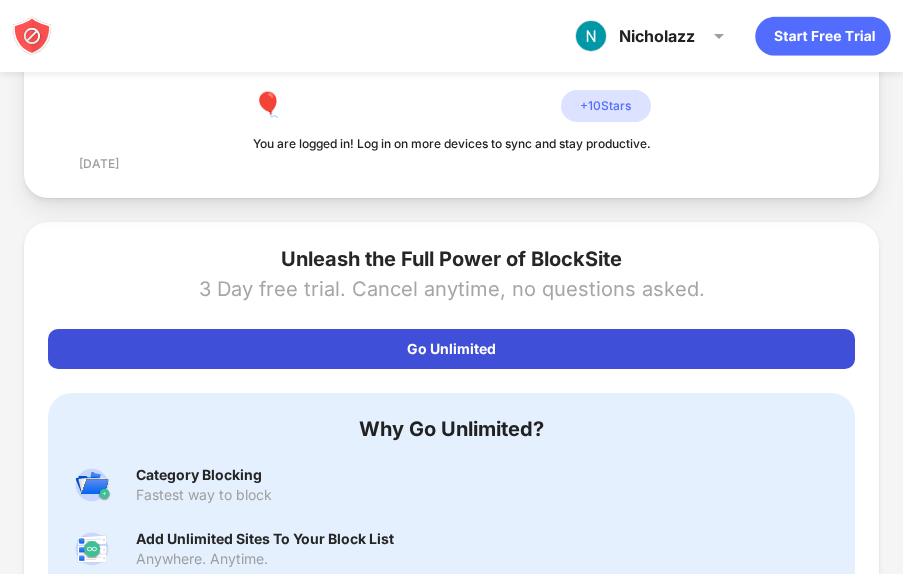 drag, startPoint x: 71, startPoint y: 347, endPoint x: 737, endPoint y: 335, distance: 666.1081 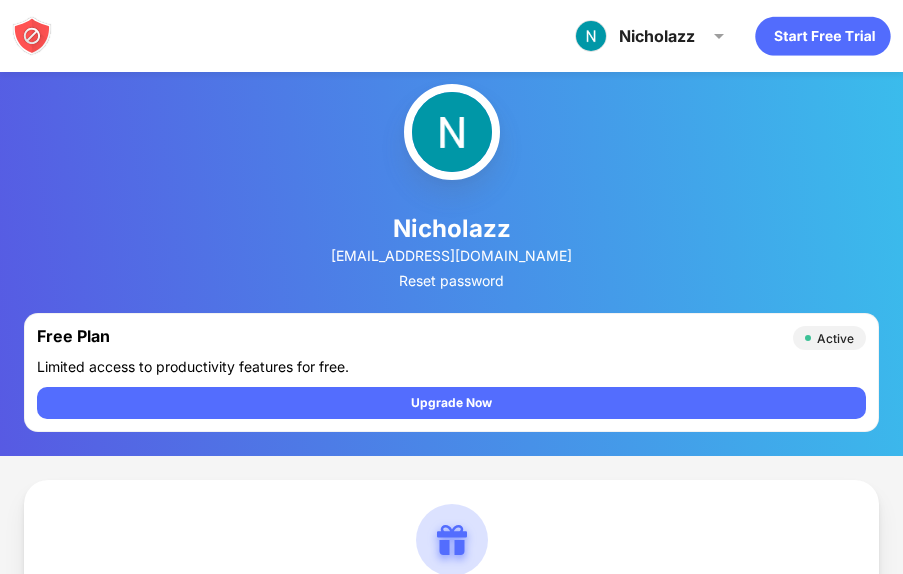 scroll, scrollTop: 7, scrollLeft: 0, axis: vertical 